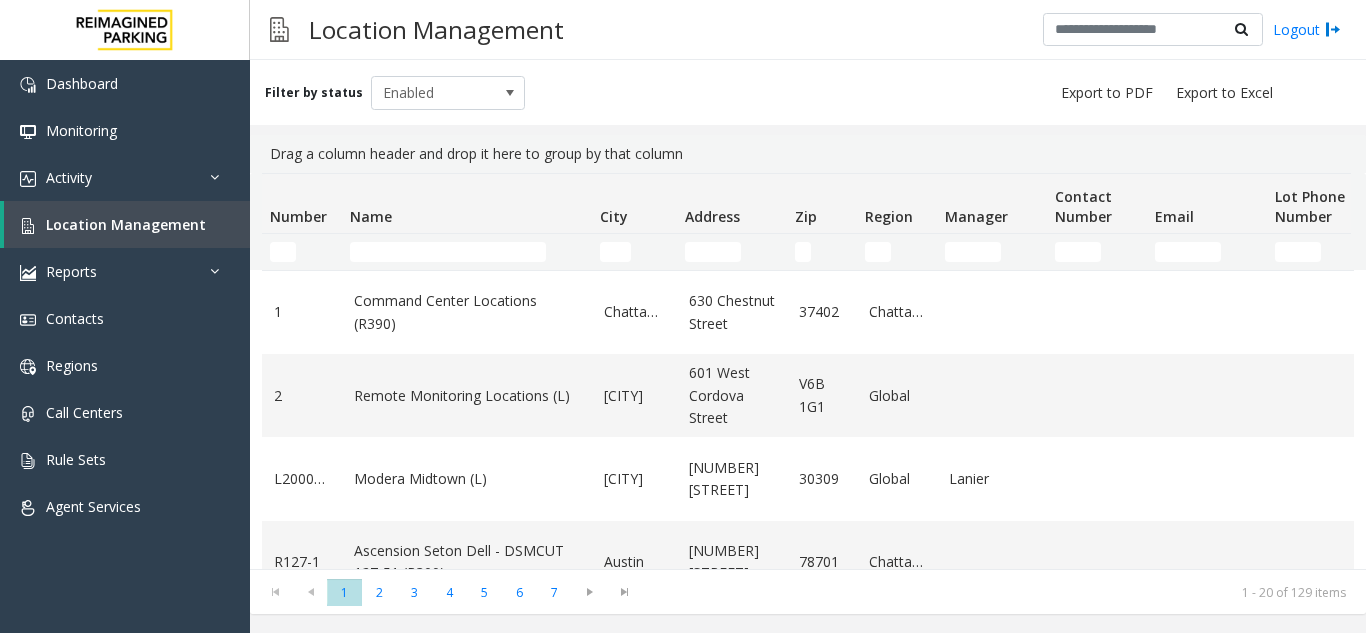 scroll, scrollTop: 0, scrollLeft: 0, axis: both 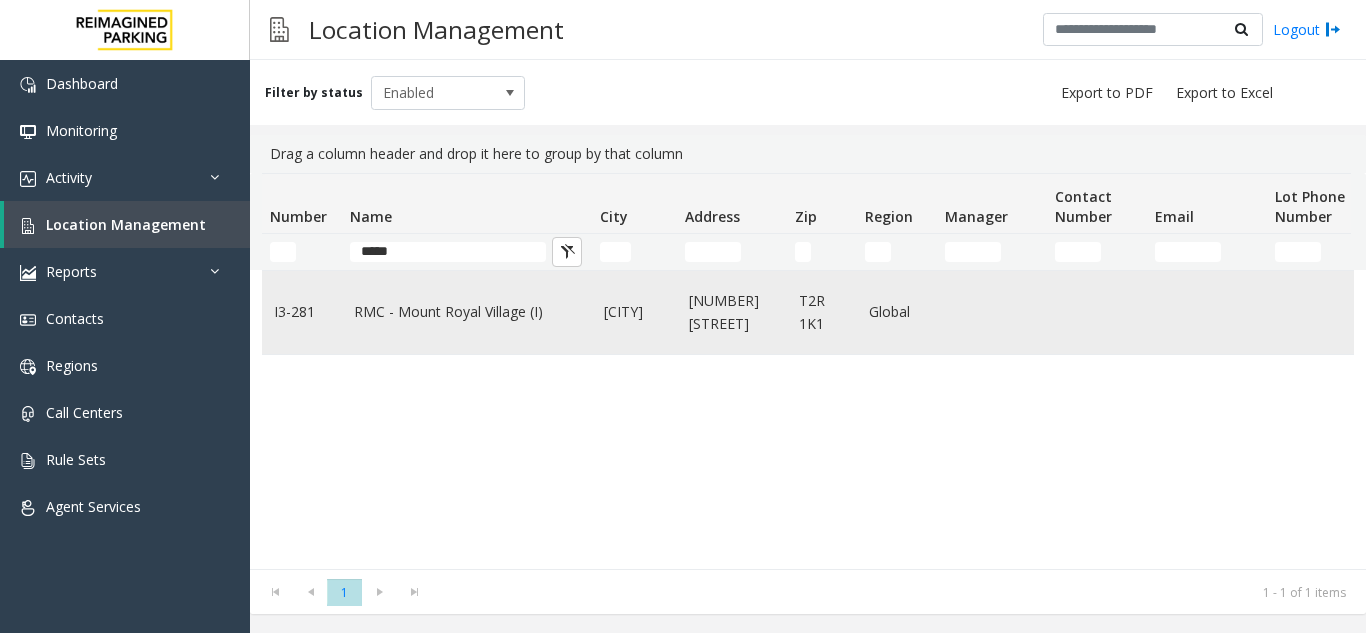 type on "*****" 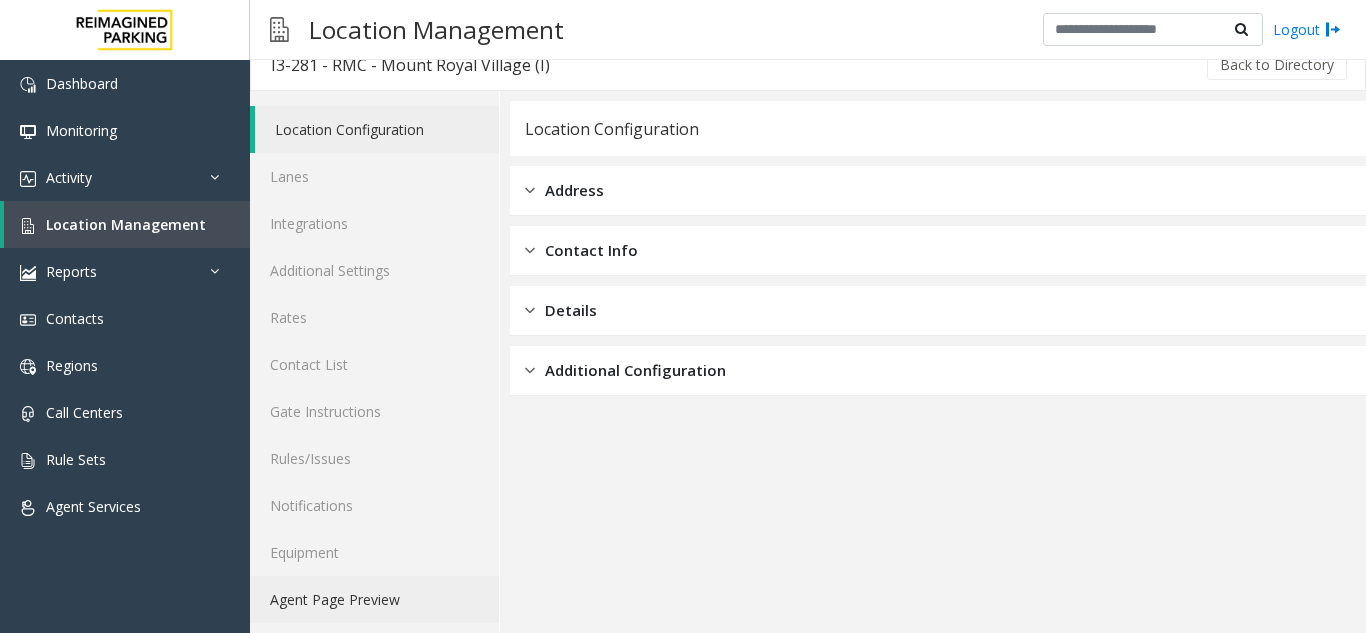 scroll, scrollTop: 26, scrollLeft: 0, axis: vertical 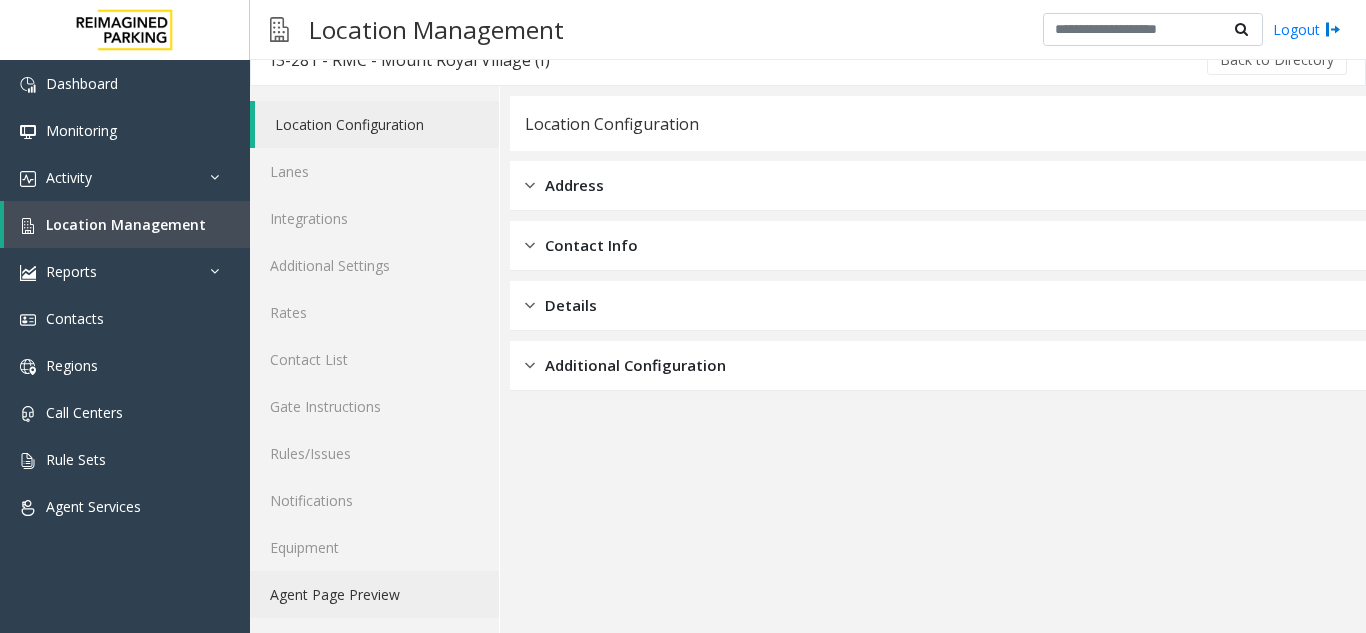 click on "Agent Page Preview" 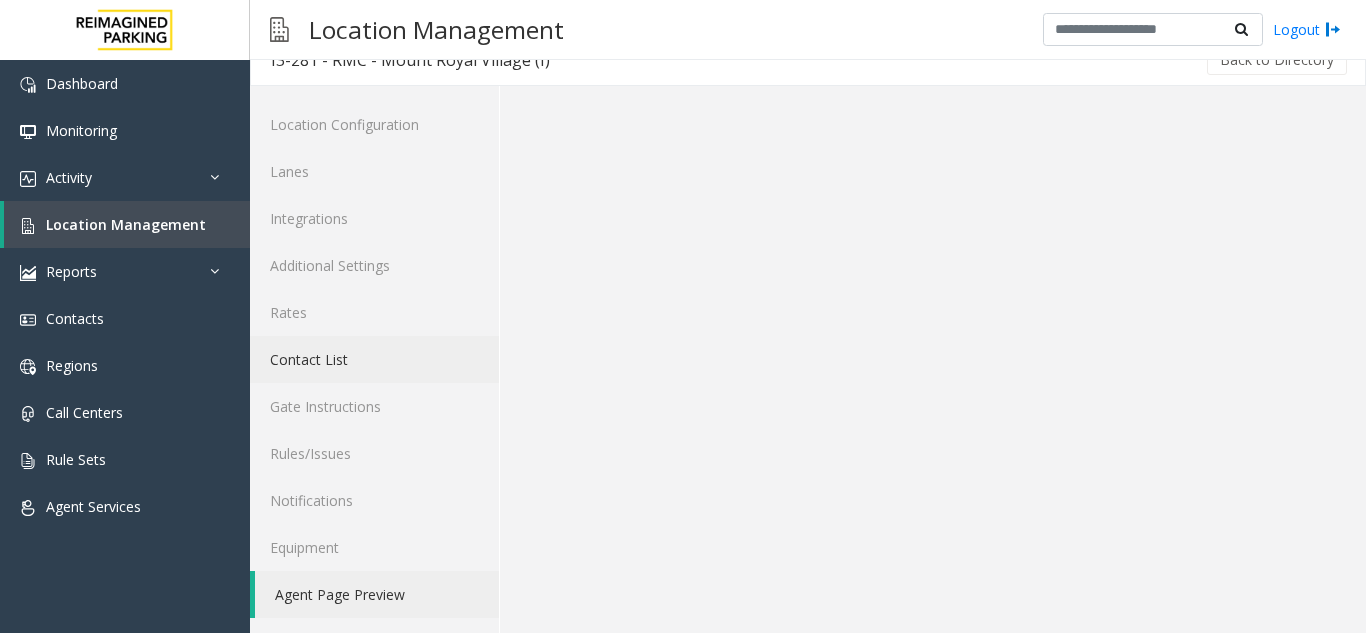 scroll, scrollTop: 0, scrollLeft: 0, axis: both 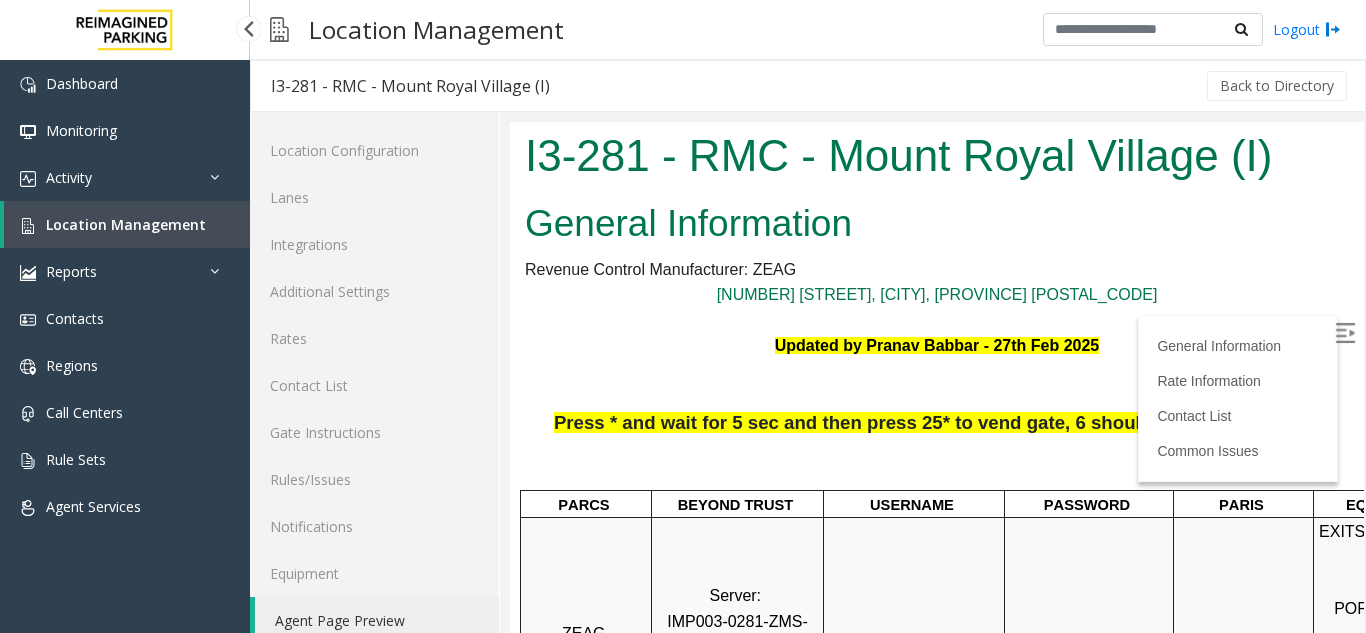 click on "Location Management" at bounding box center (126, 224) 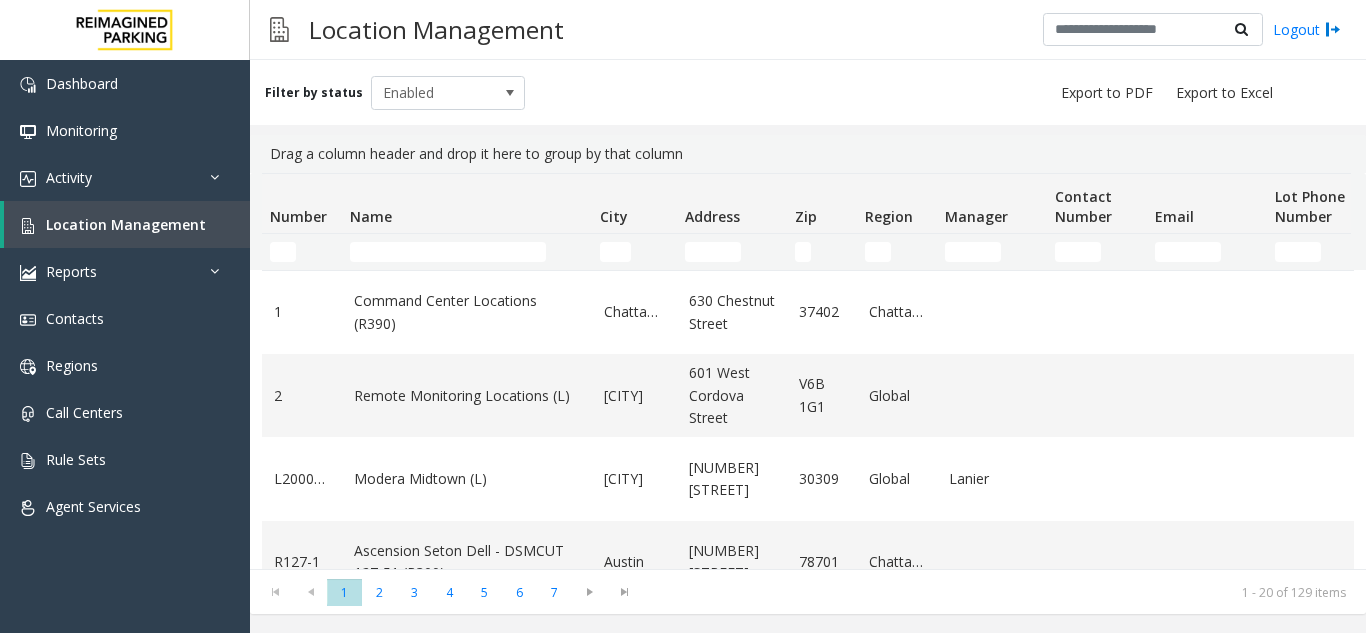 scroll, scrollTop: 0, scrollLeft: 0, axis: both 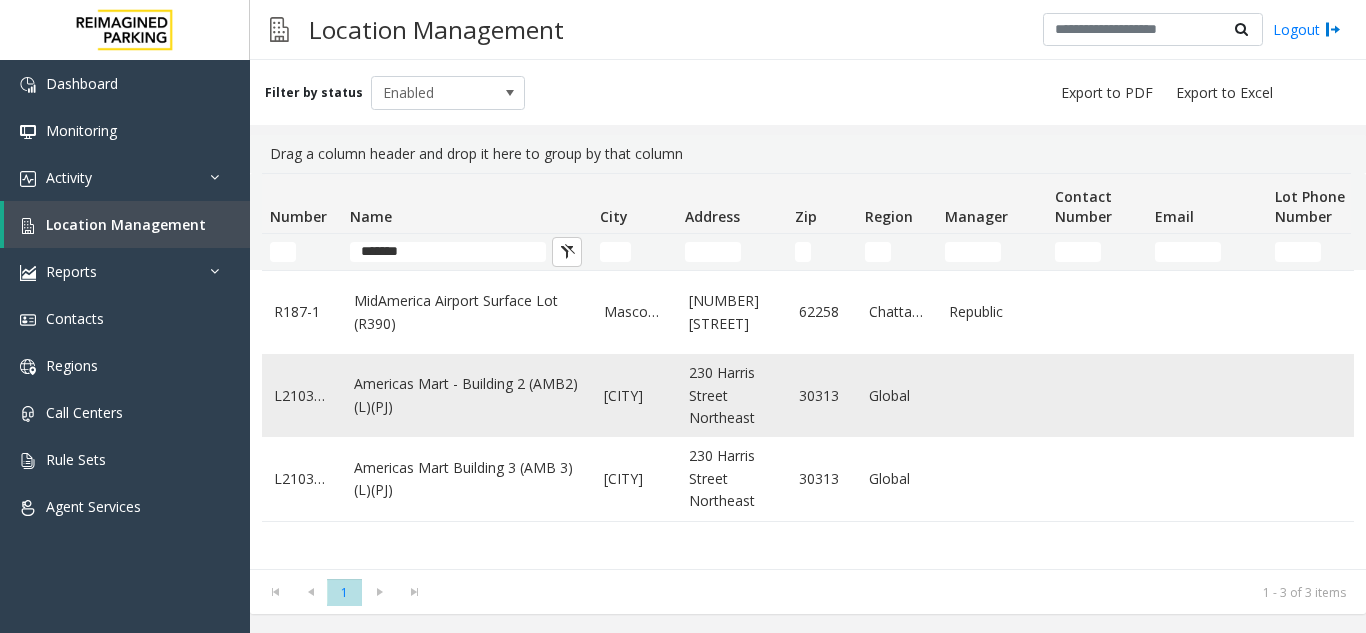 type on "*******" 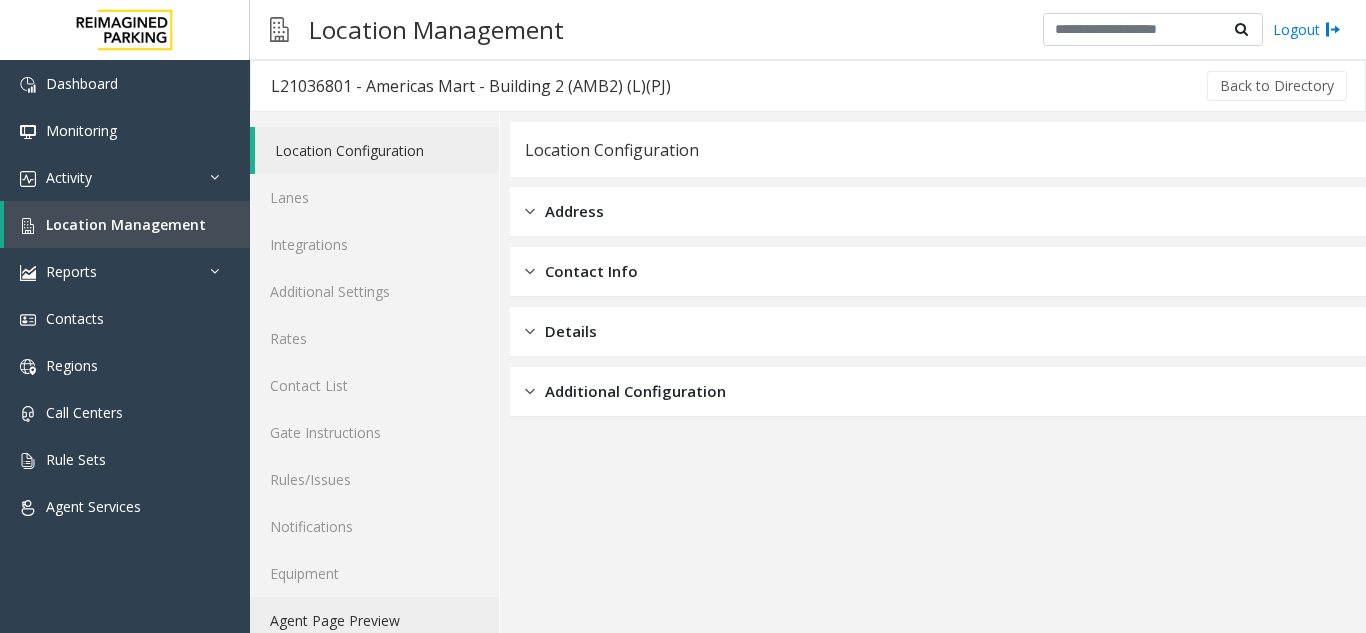click on "Agent Page Preview" 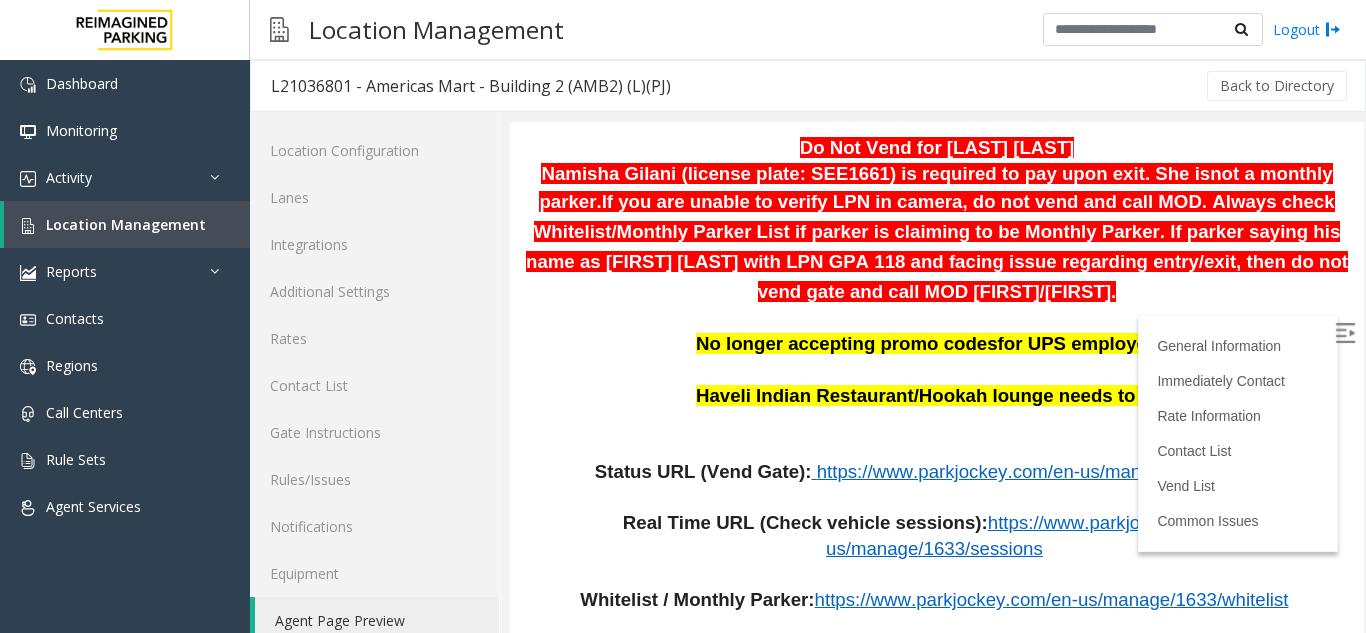 scroll, scrollTop: 700, scrollLeft: 0, axis: vertical 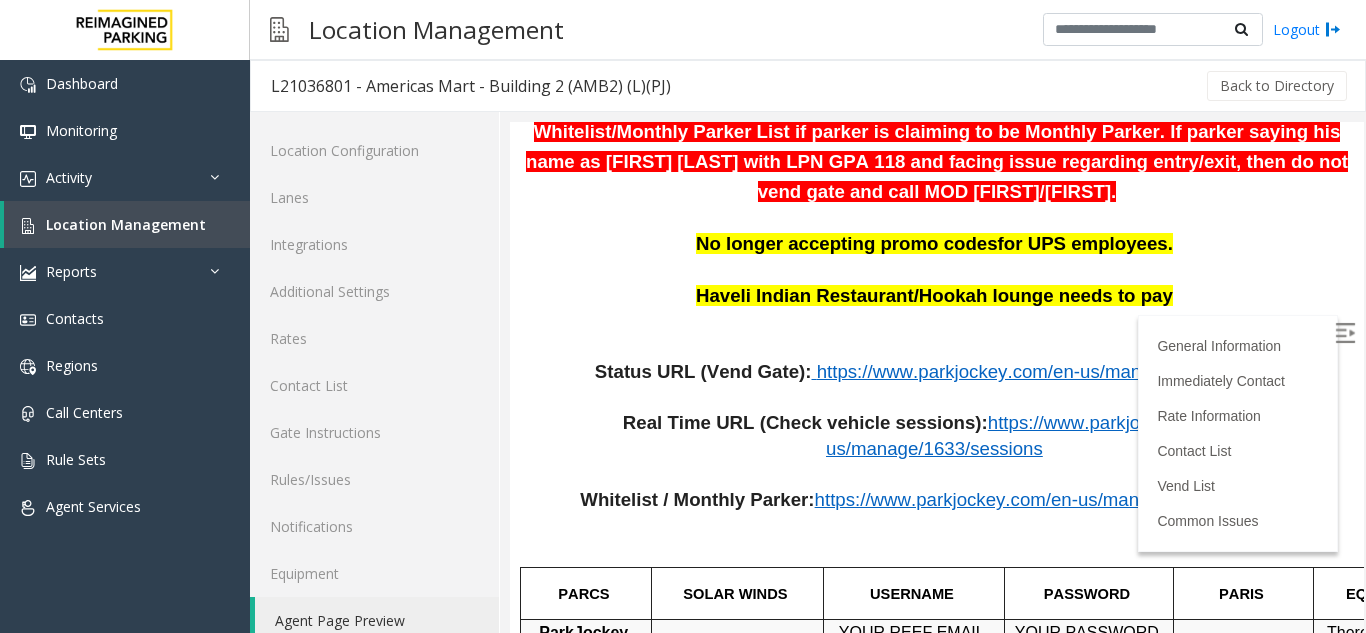 click at bounding box center (1347, 336) 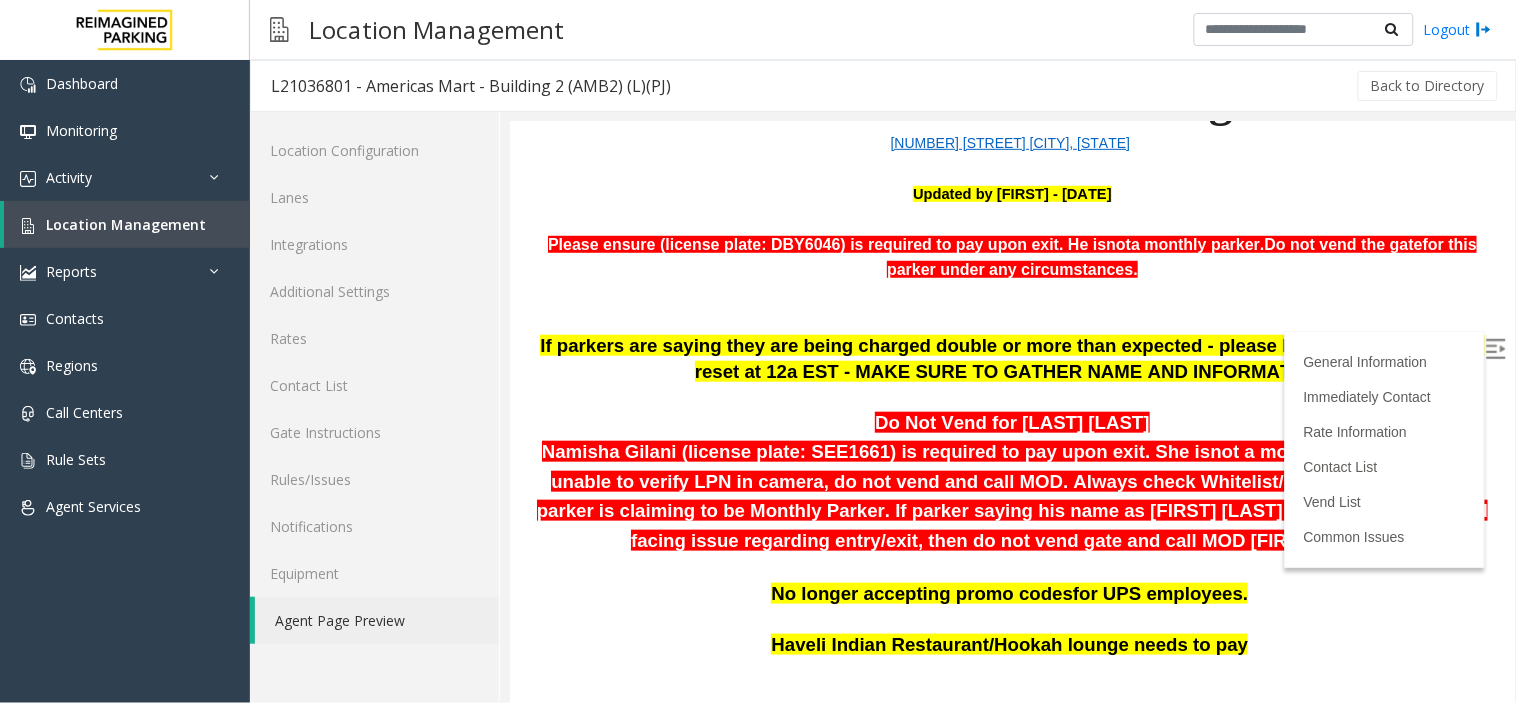 scroll, scrollTop: 666, scrollLeft: 0, axis: vertical 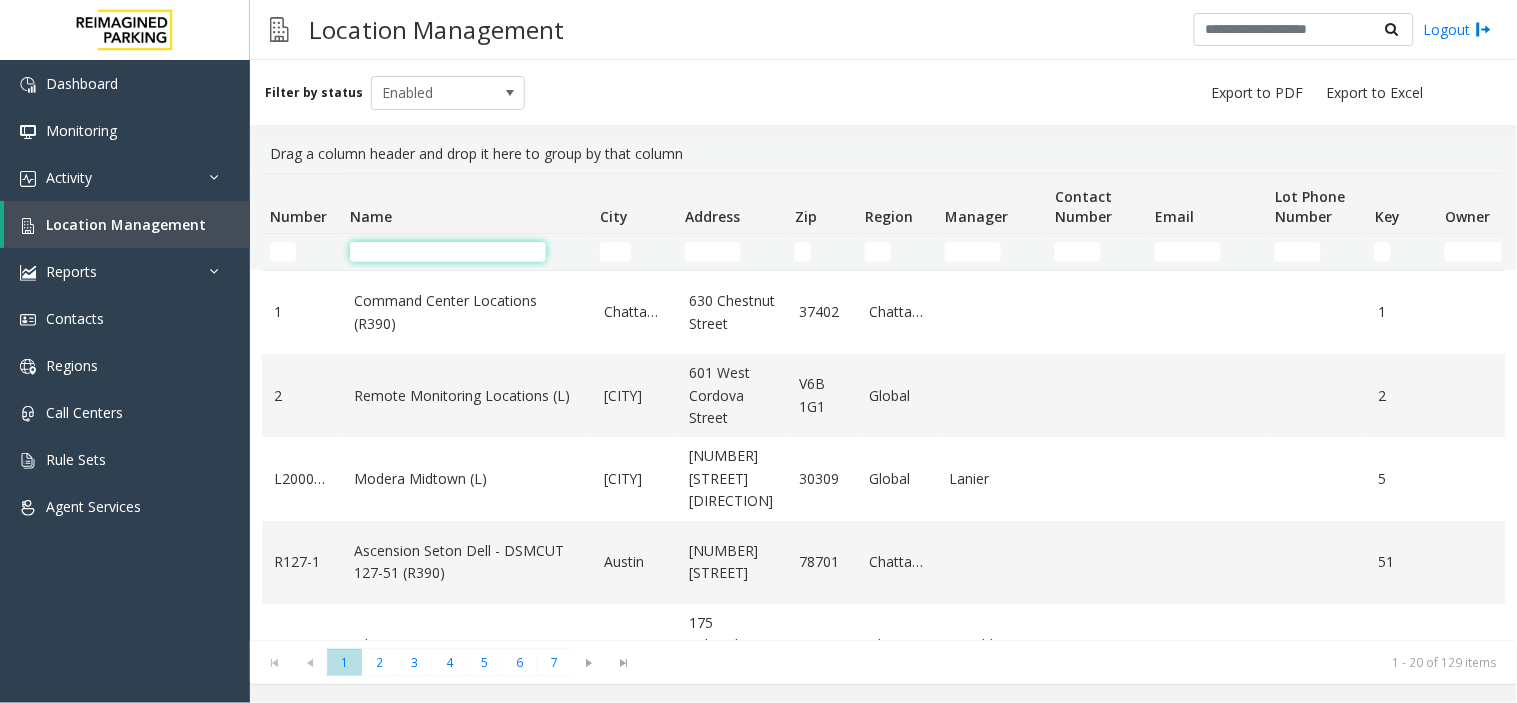 click 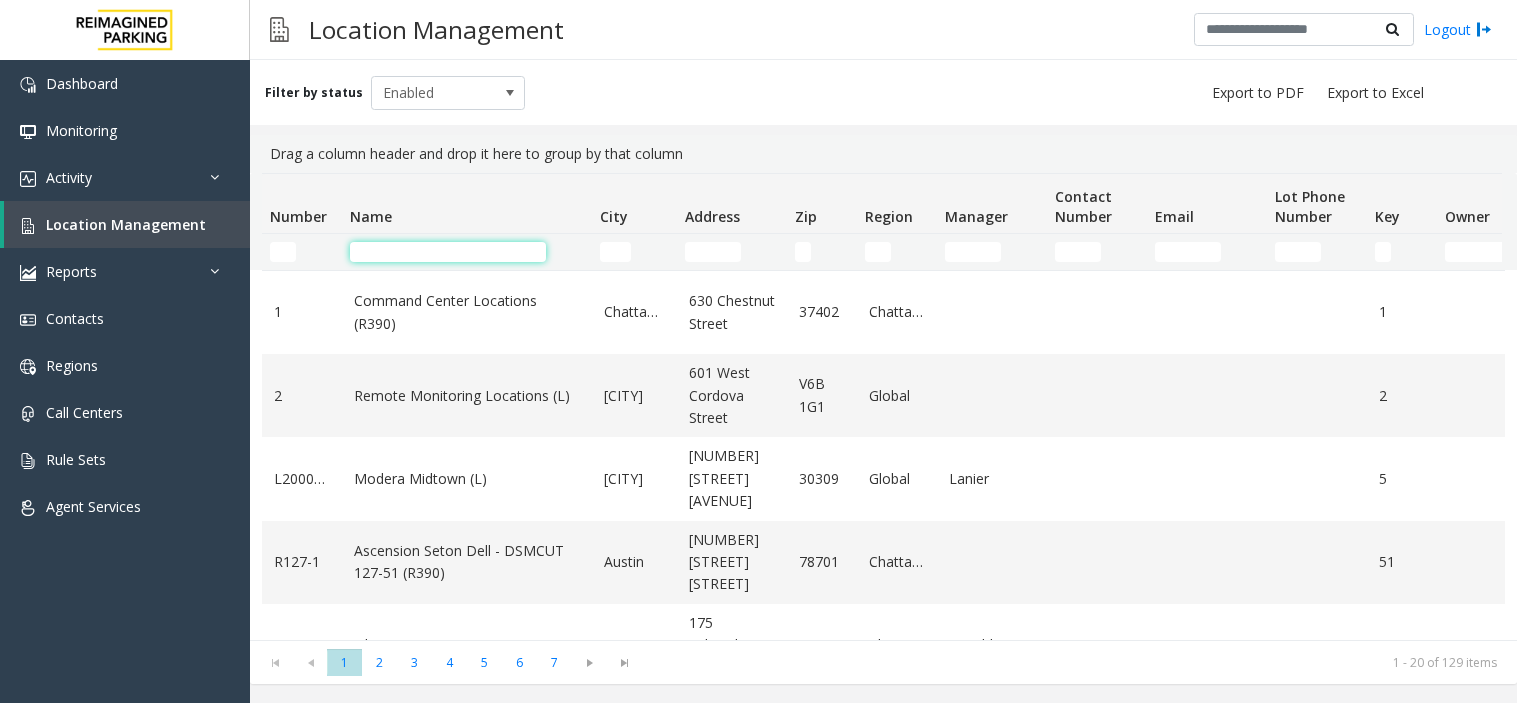 scroll, scrollTop: 0, scrollLeft: 0, axis: both 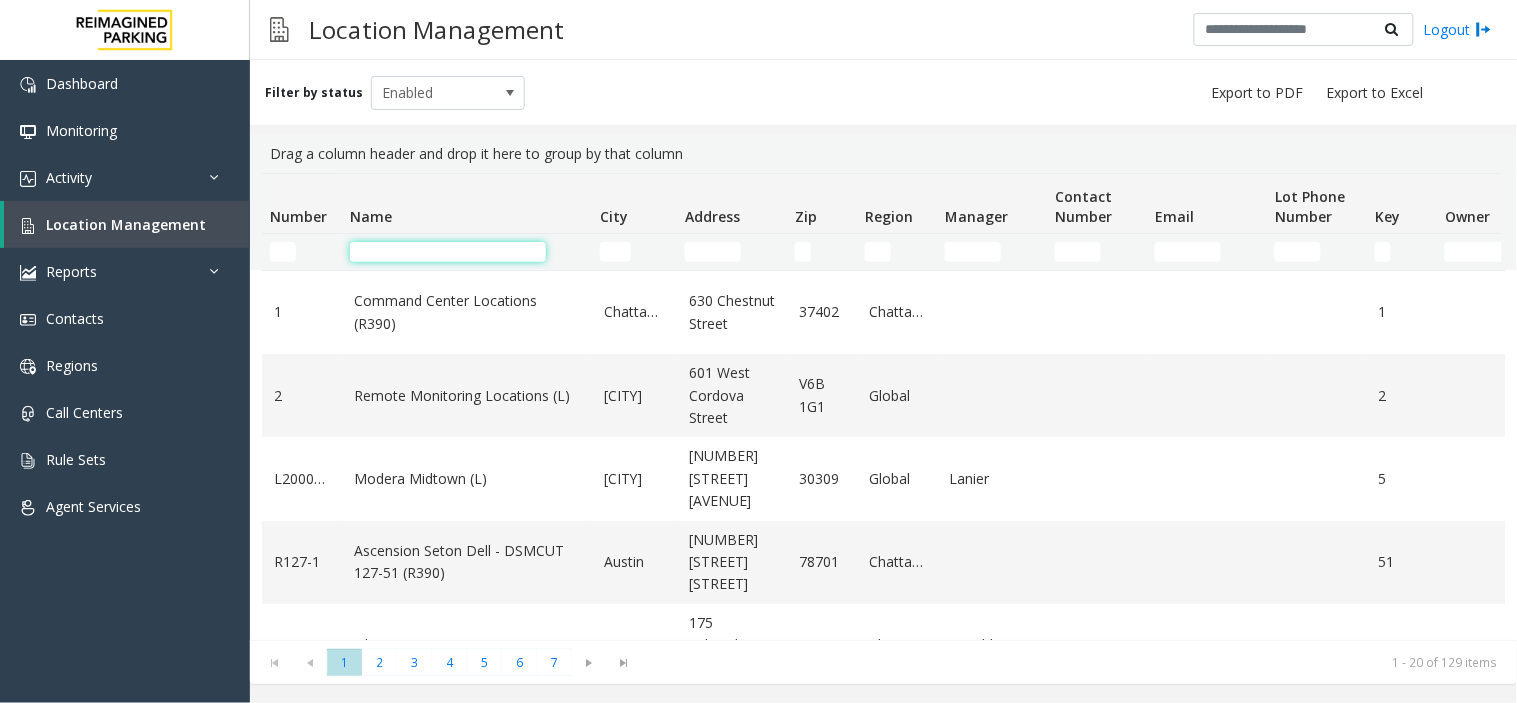 click 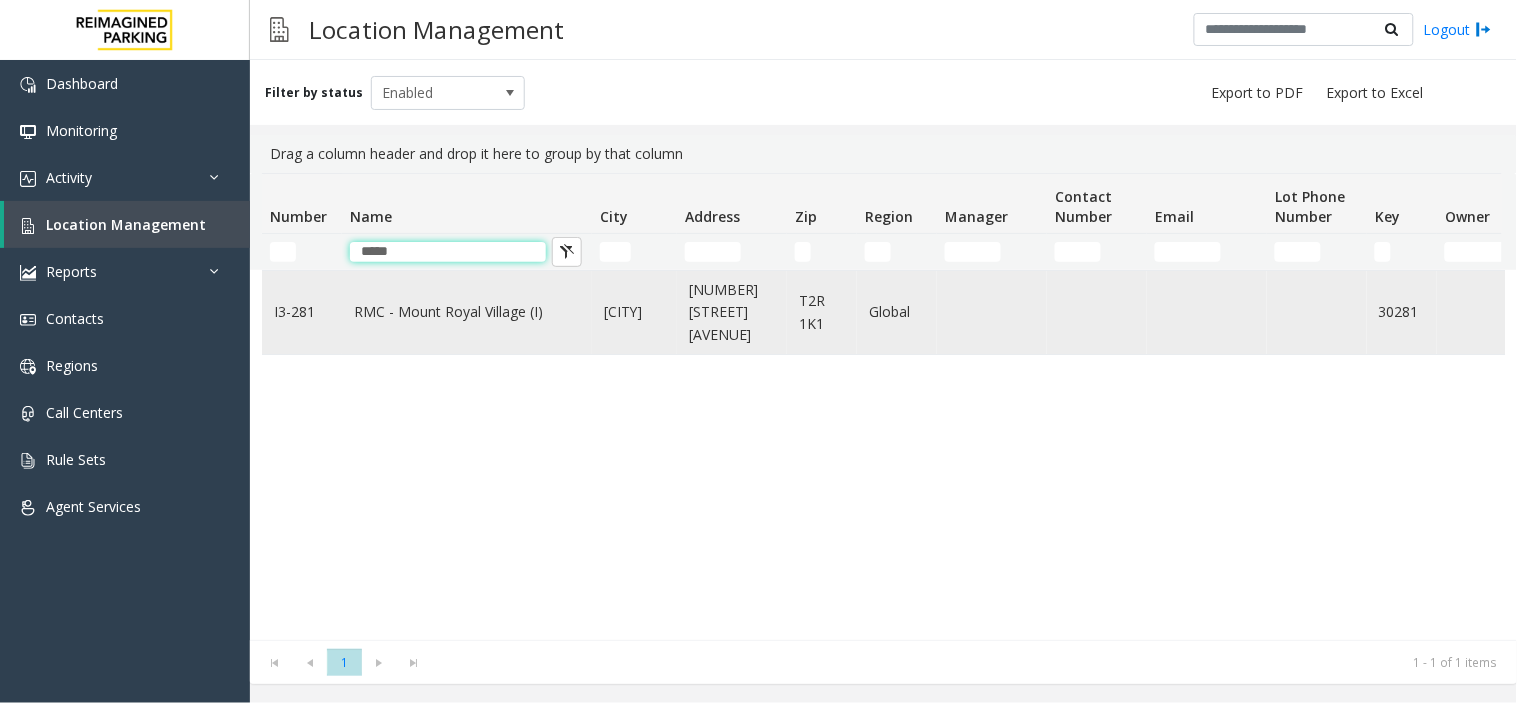 type on "*****" 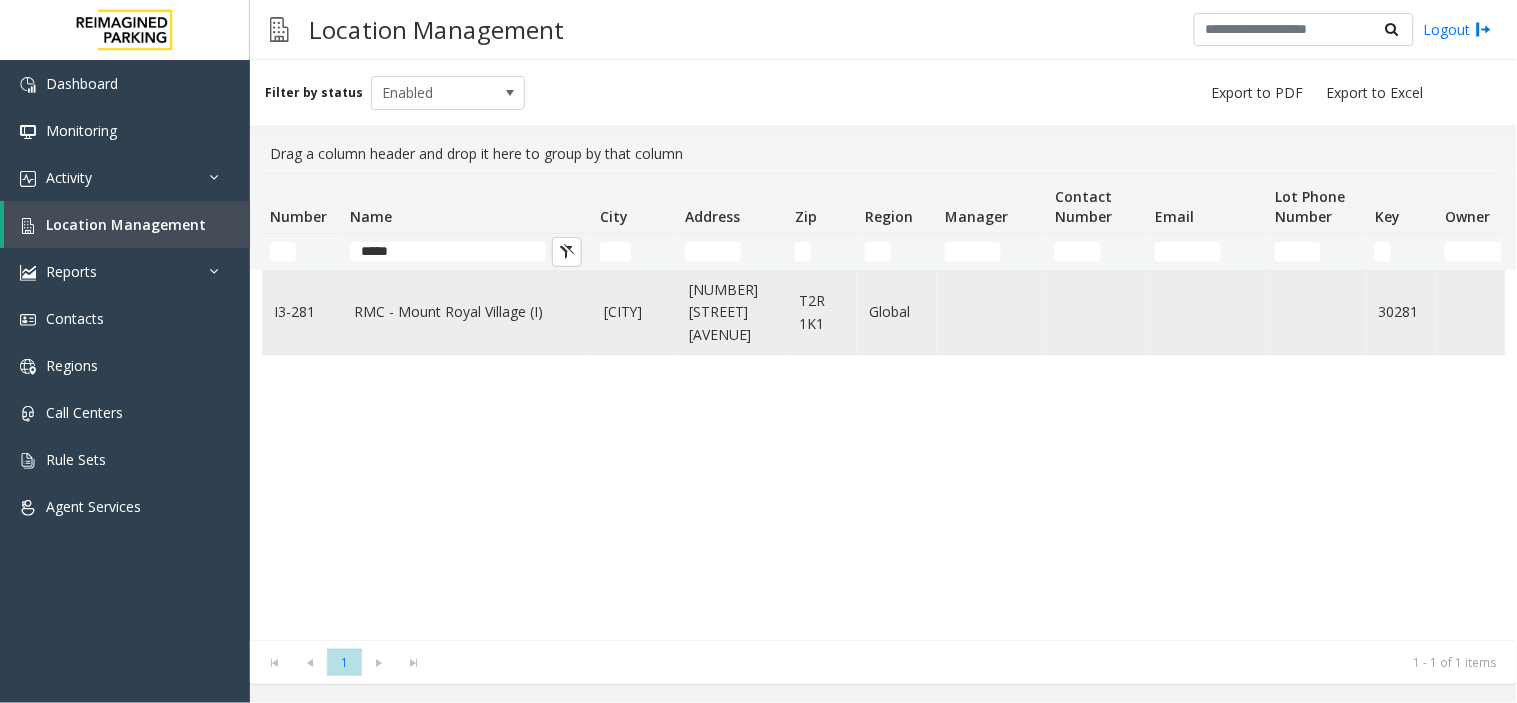 click on "RMC - Mount Royal Village (I)" 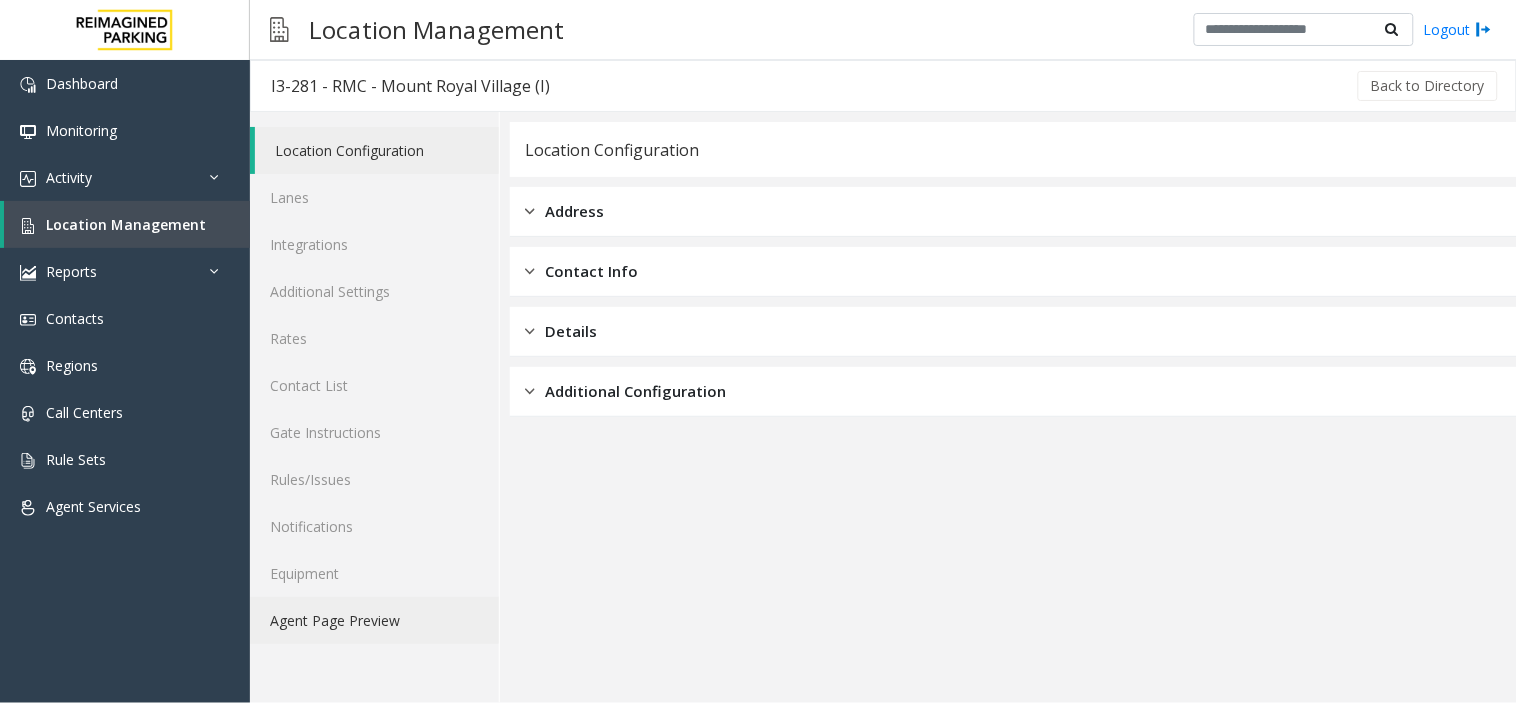 drag, startPoint x: 306, startPoint y: 650, endPoint x: 305, endPoint y: 625, distance: 25.019993 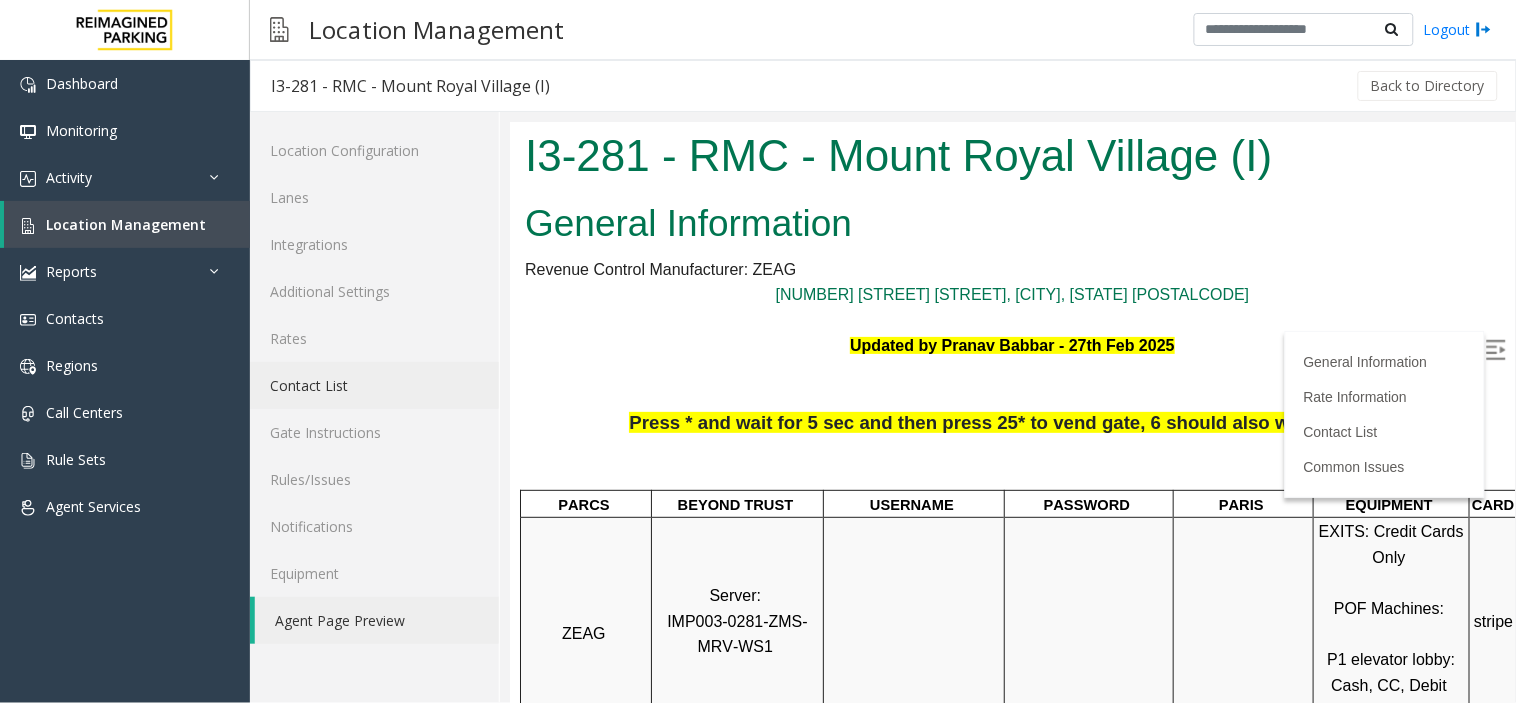scroll, scrollTop: 222, scrollLeft: 0, axis: vertical 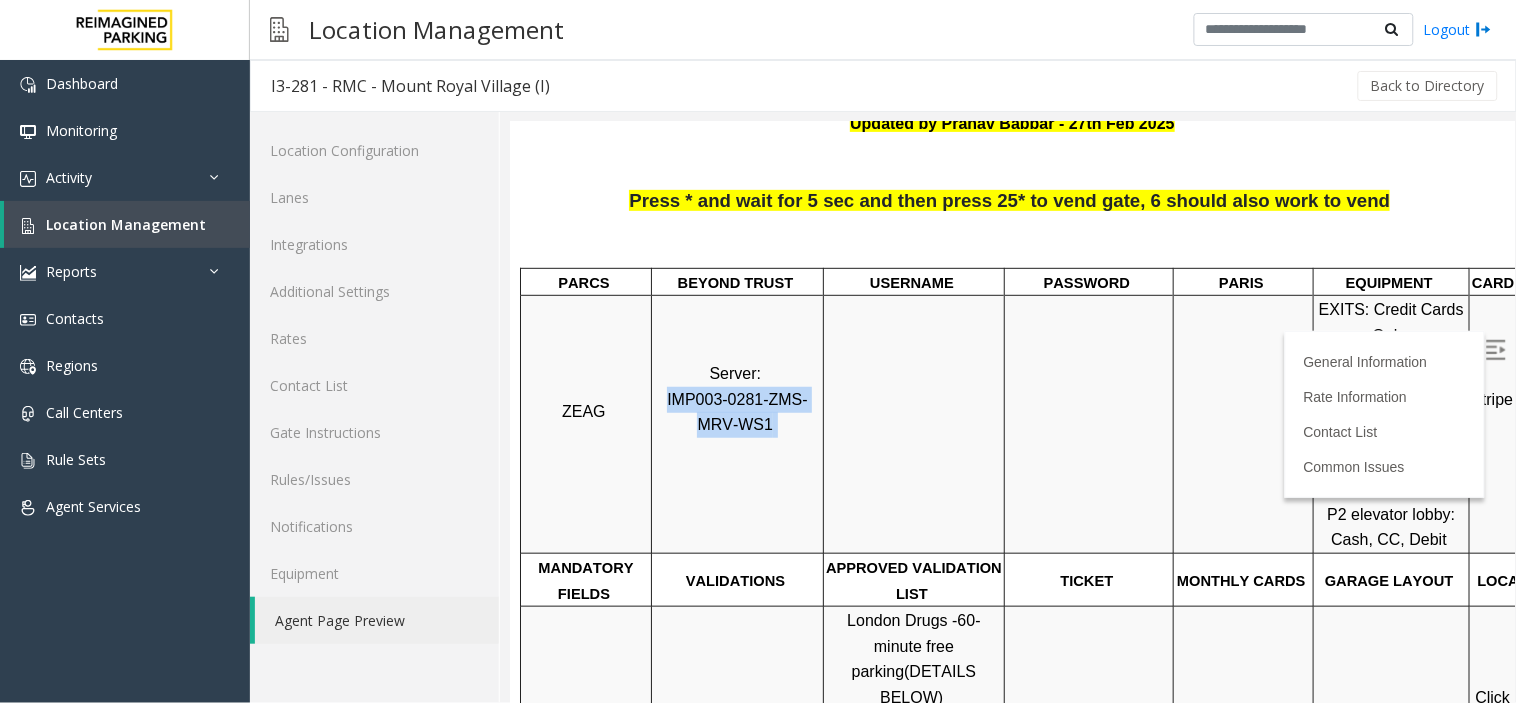 drag, startPoint x: 764, startPoint y: 429, endPoint x: 654, endPoint y: 405, distance: 112.587746 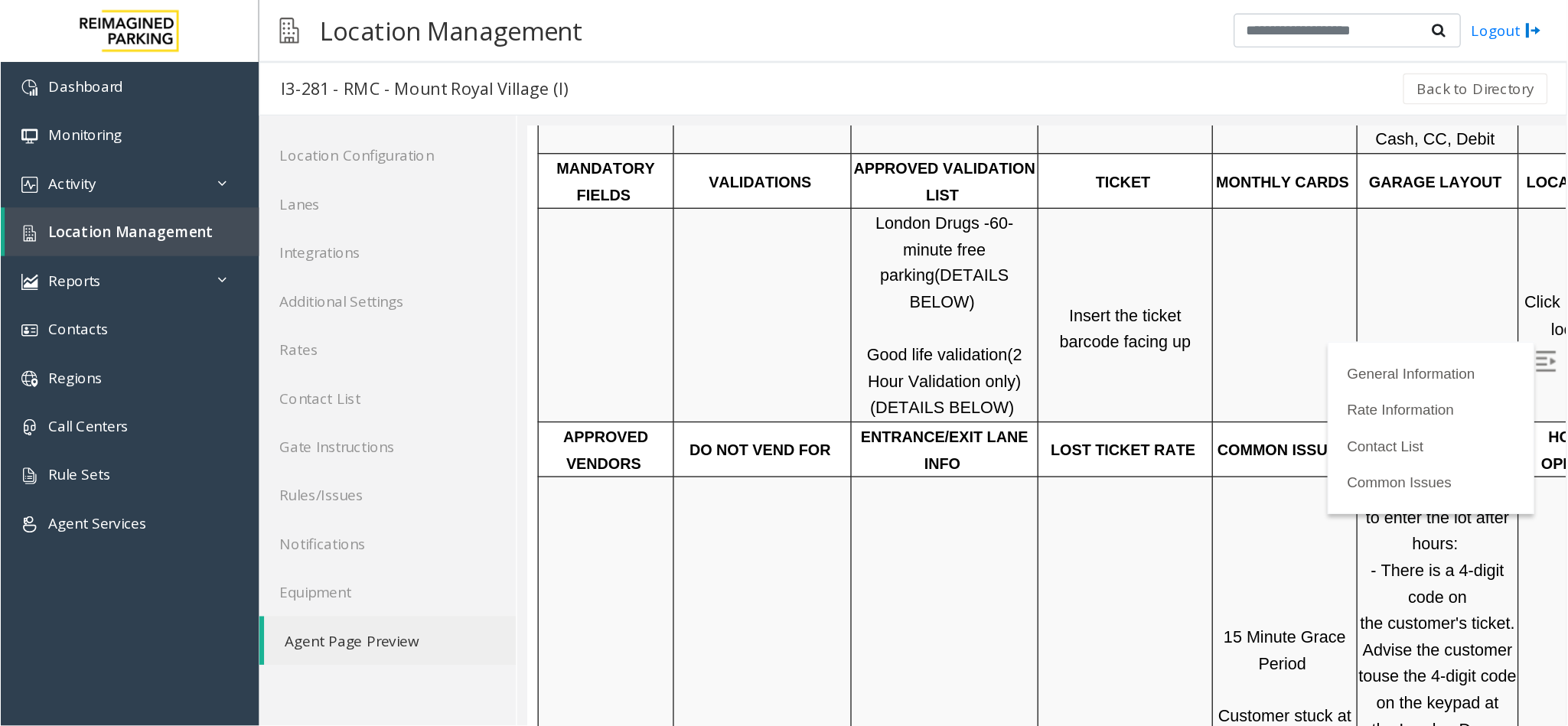 scroll, scrollTop: 510, scrollLeft: 0, axis: vertical 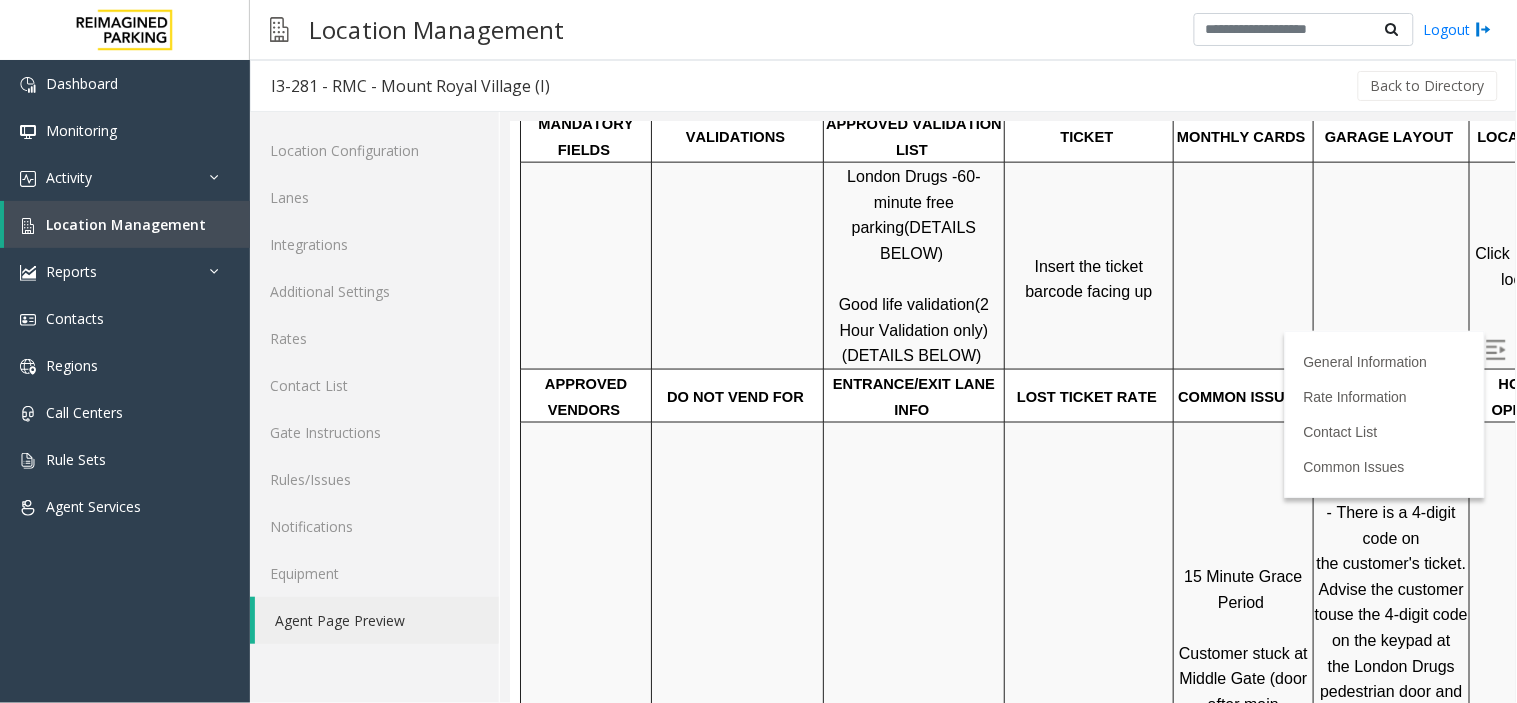 click at bounding box center [1495, 349] 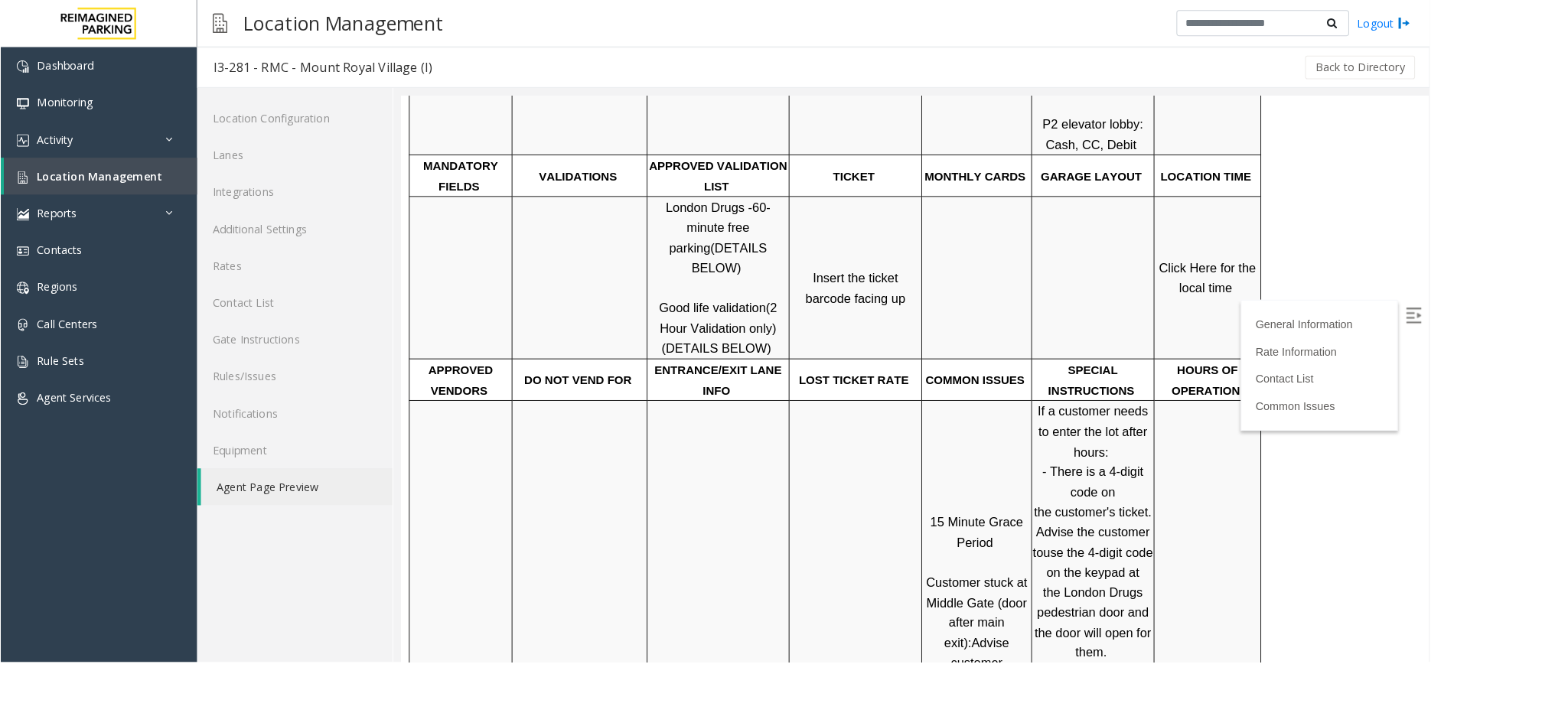 scroll, scrollTop: 510, scrollLeft: 0, axis: vertical 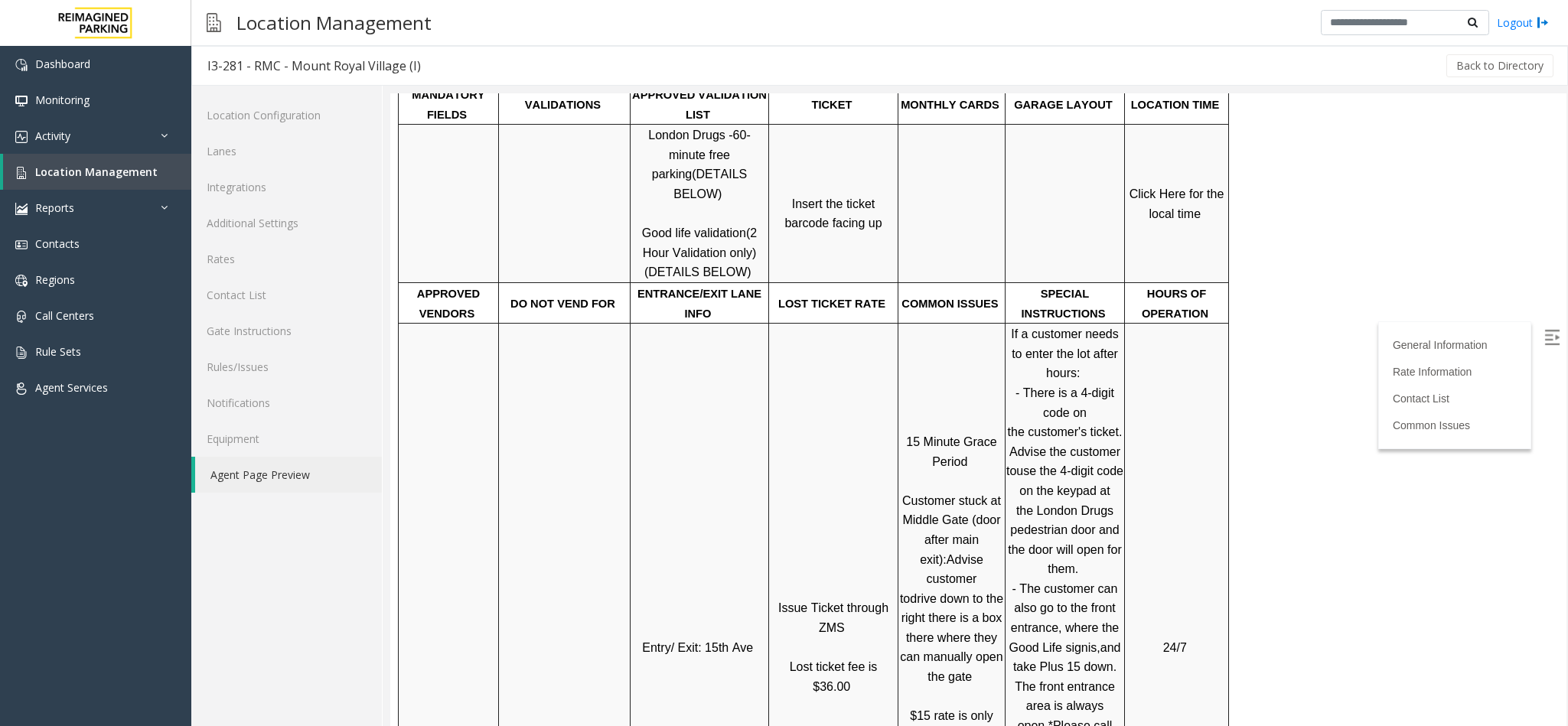 click on "Click Here for the local time" at bounding box center [1178, 203] 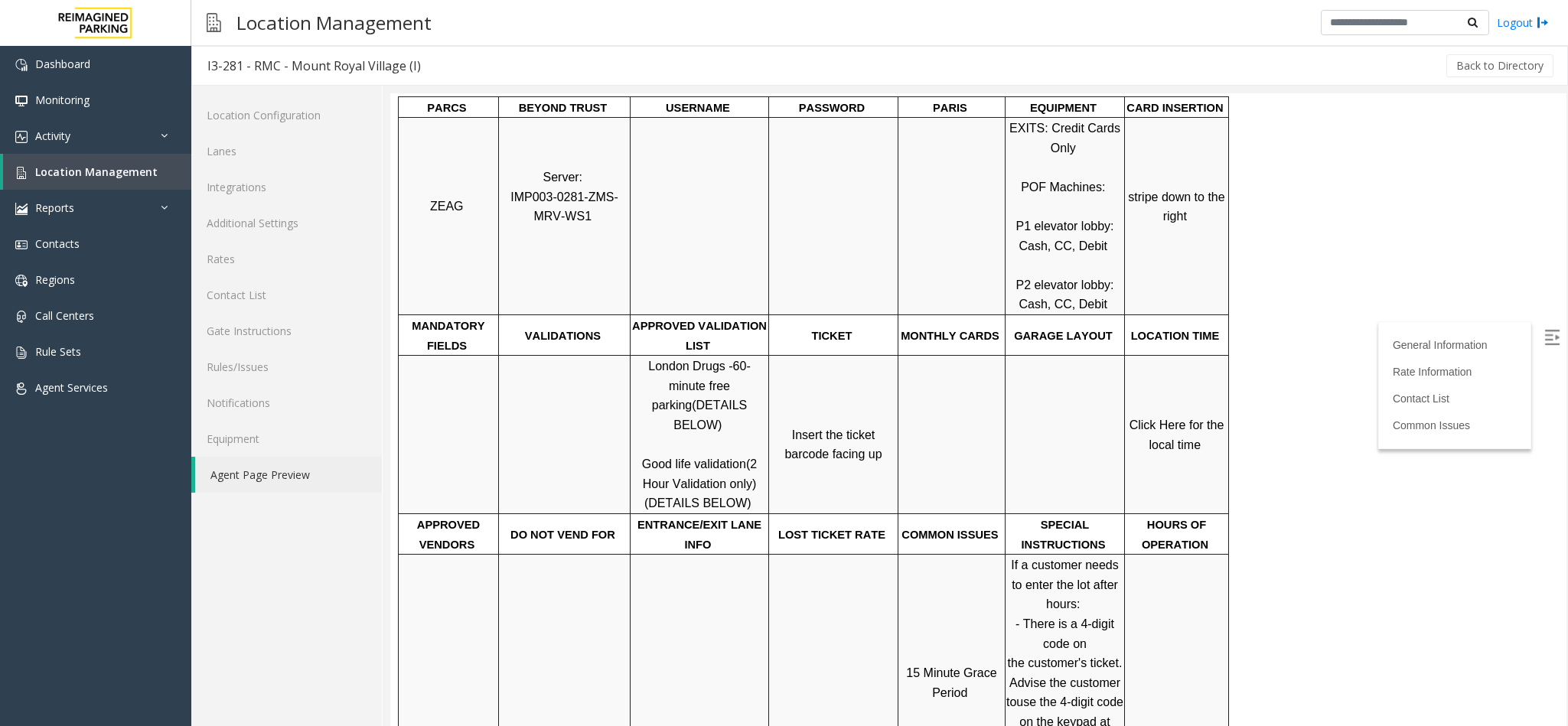 scroll, scrollTop: 344, scrollLeft: 0, axis: vertical 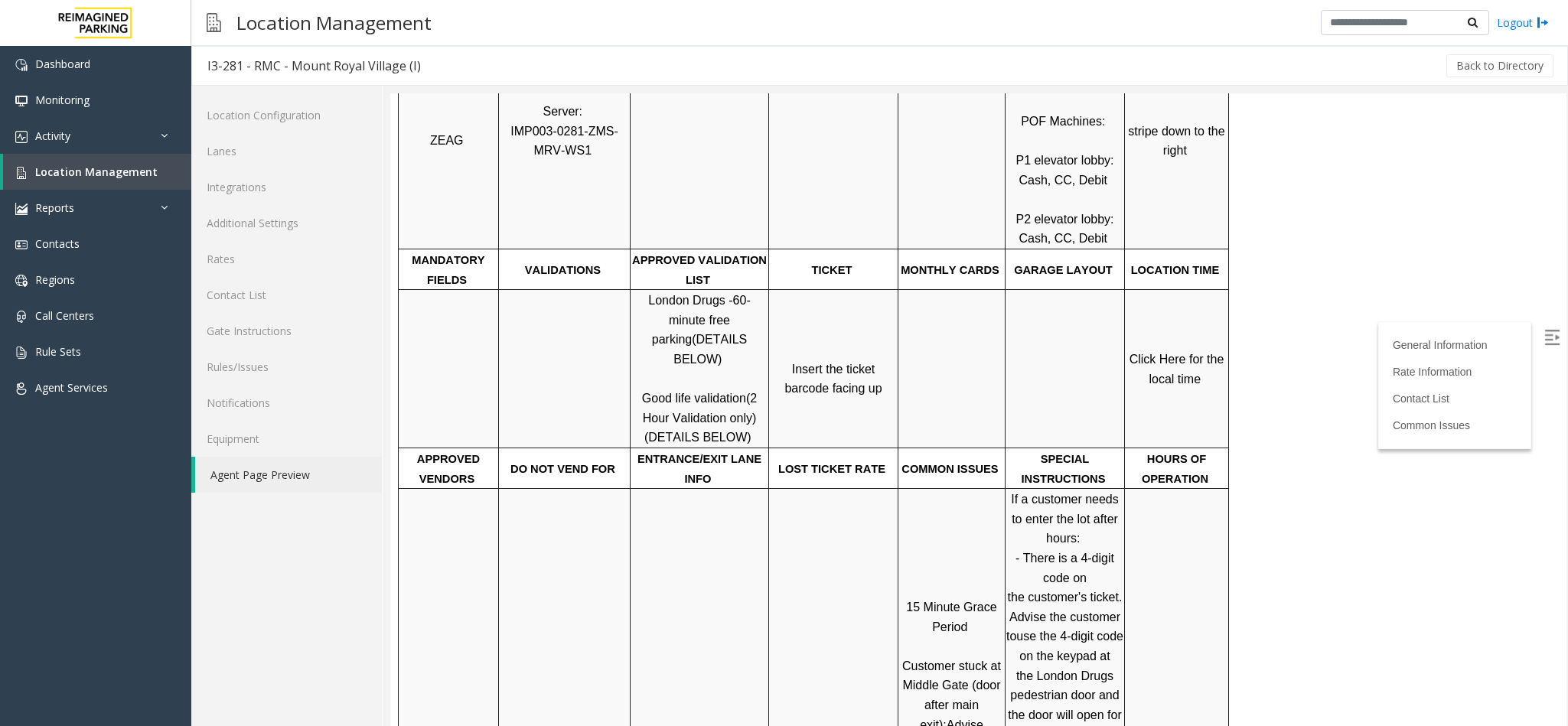 click on "Click Here for the local time" at bounding box center (1178, 369) 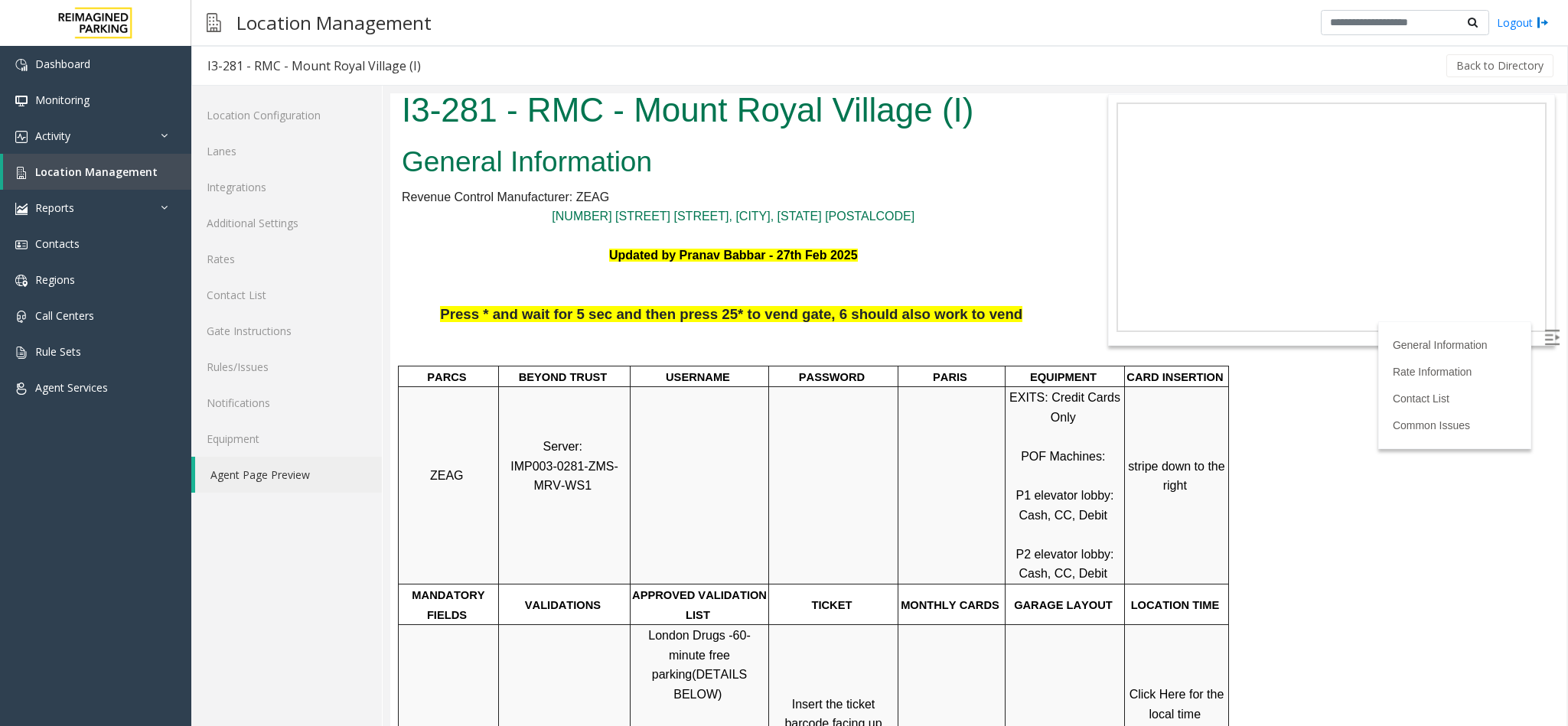 scroll, scrollTop: 0, scrollLeft: 0, axis: both 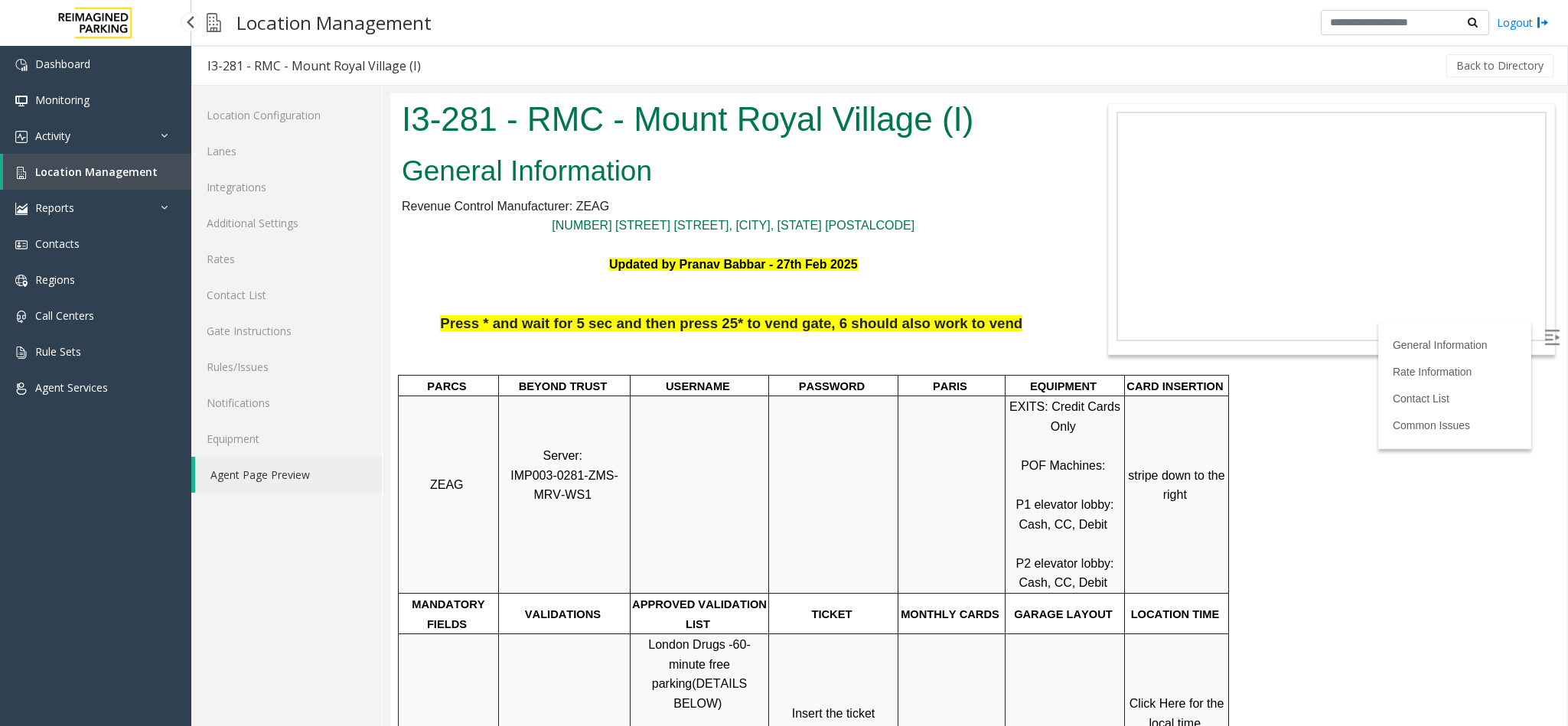 click on "Location Management" at bounding box center [97, 171] 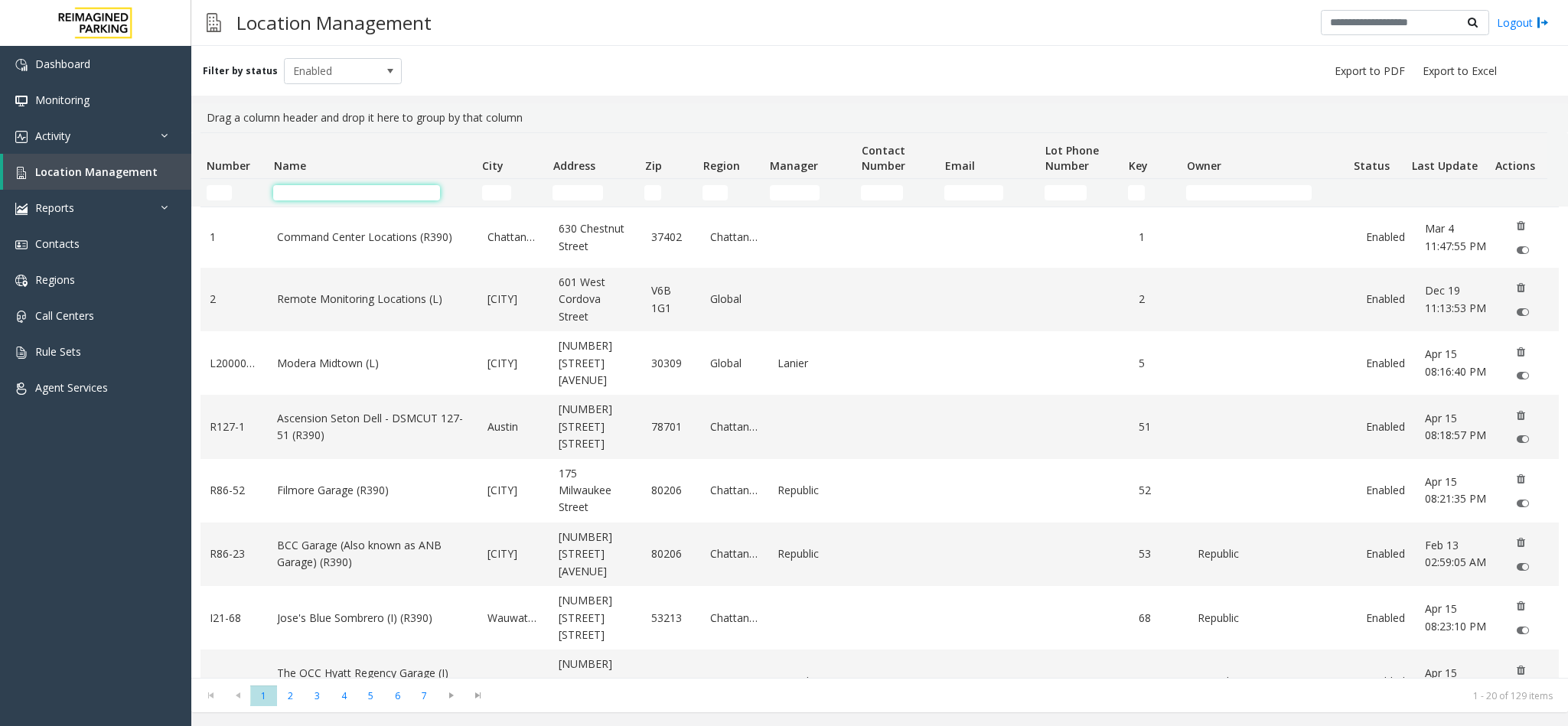paste on "**********" 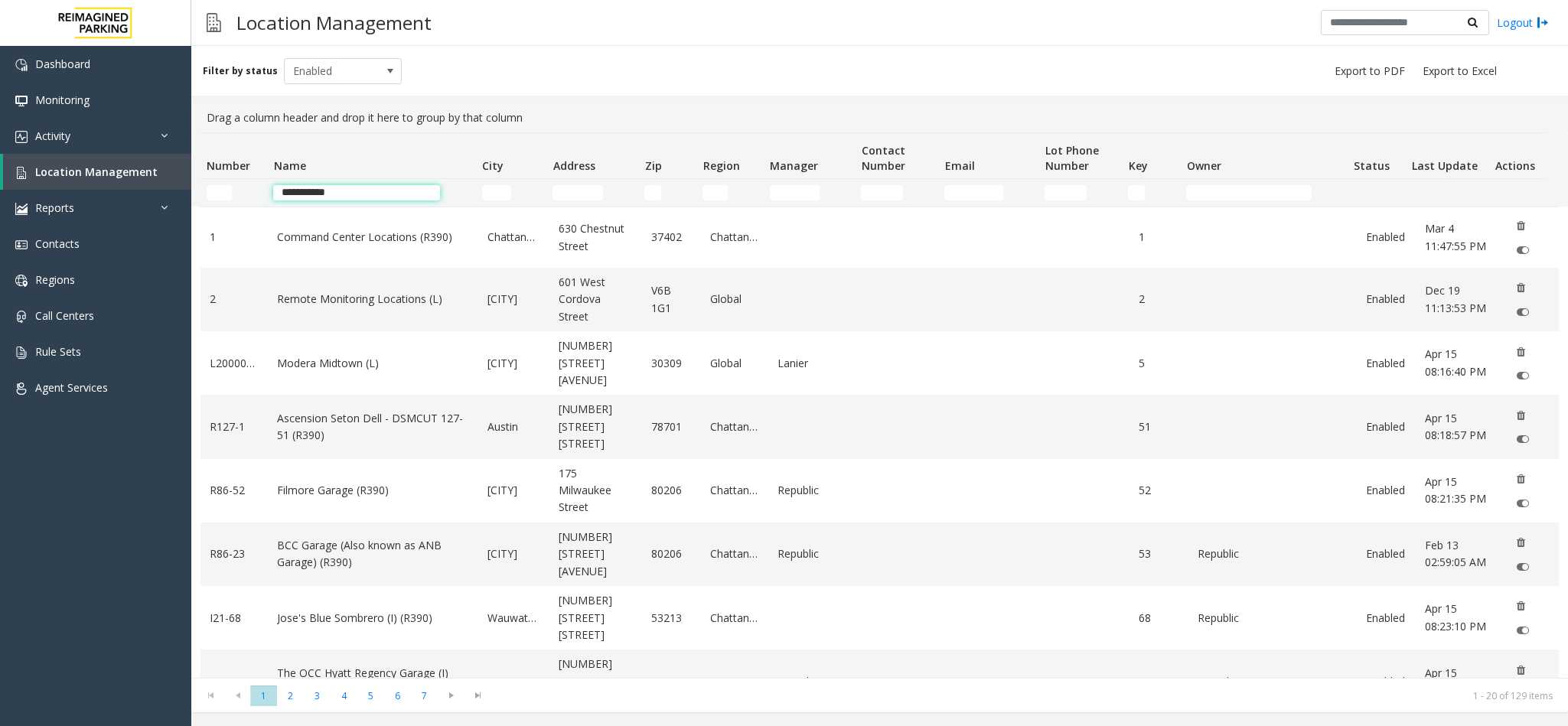 click on "**********" 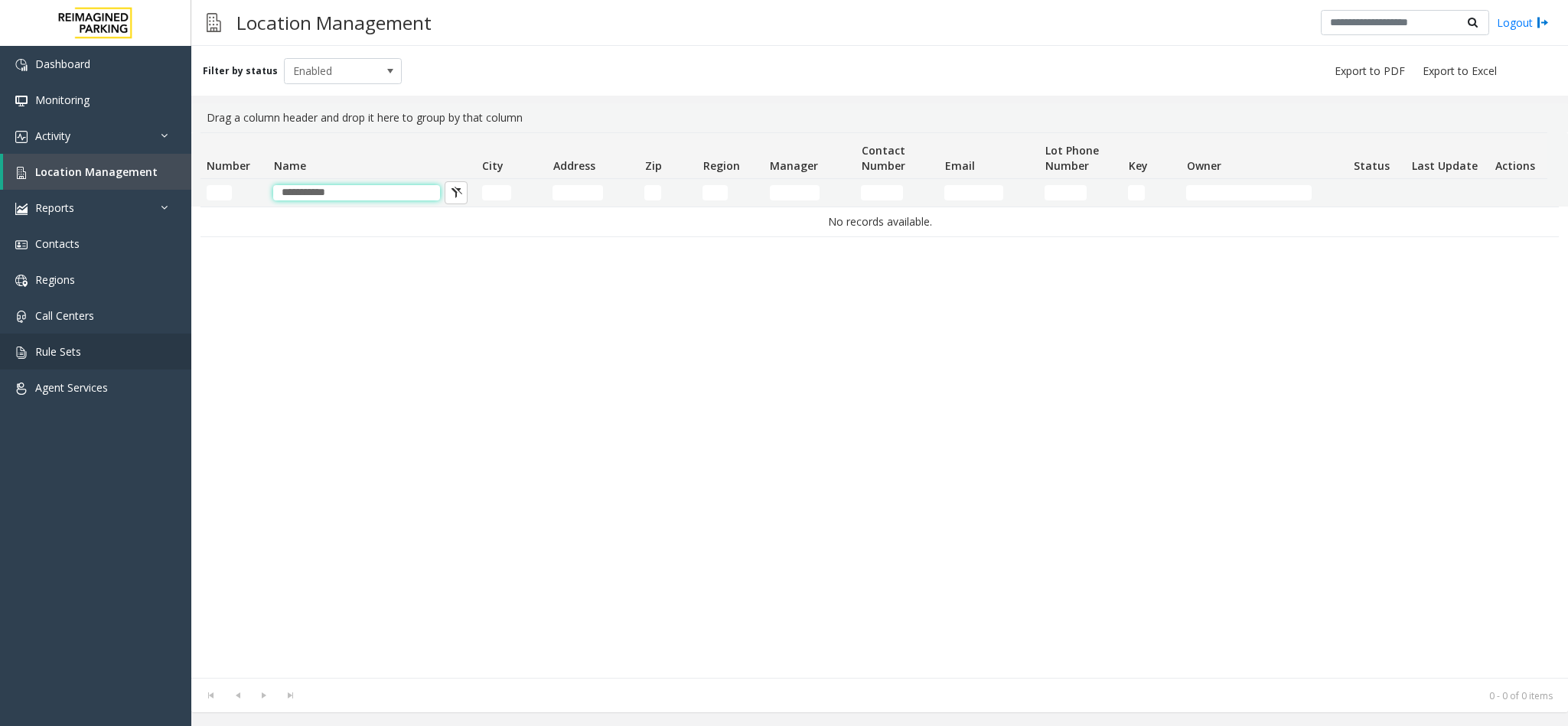 type on "**********" 